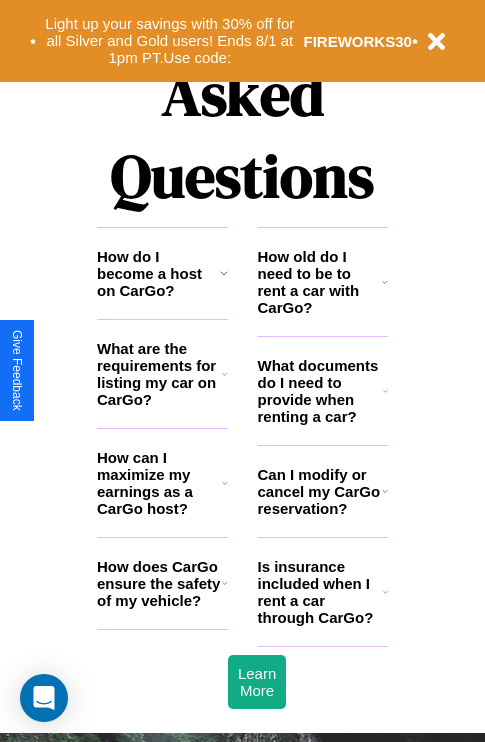 scroll, scrollTop: 2423, scrollLeft: 0, axis: vertical 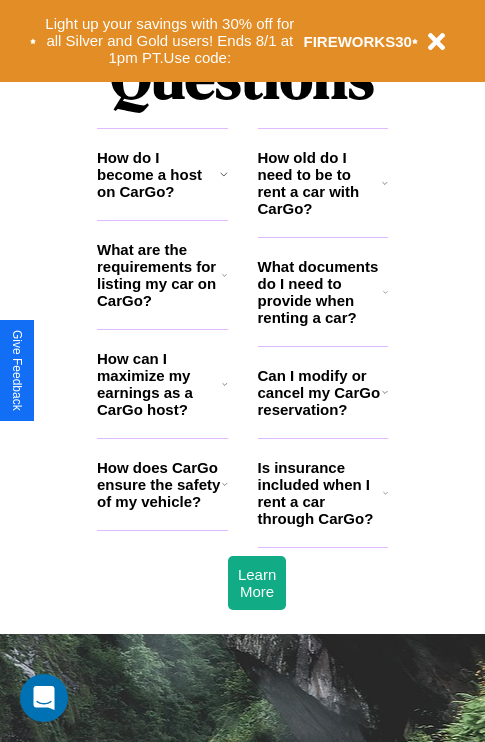 click 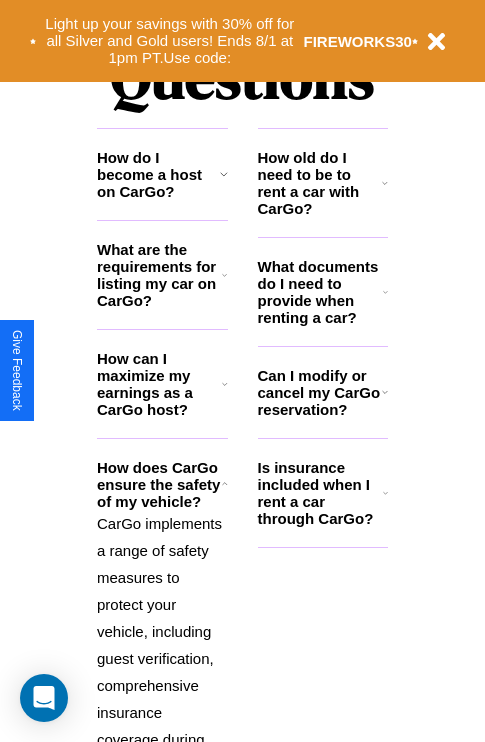 click 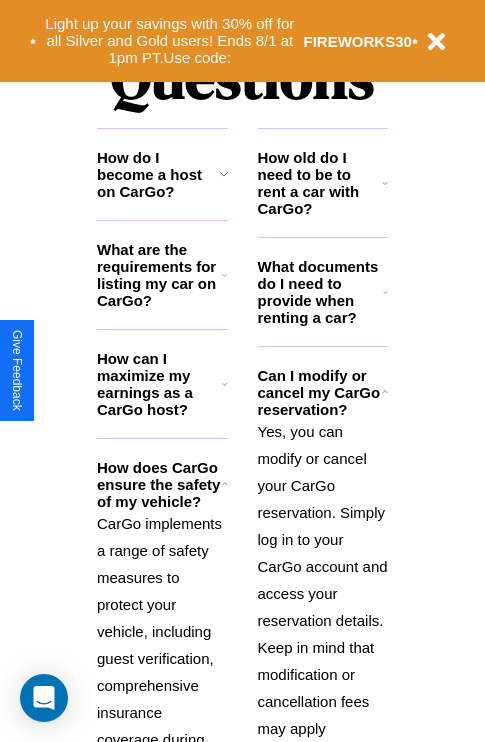 click 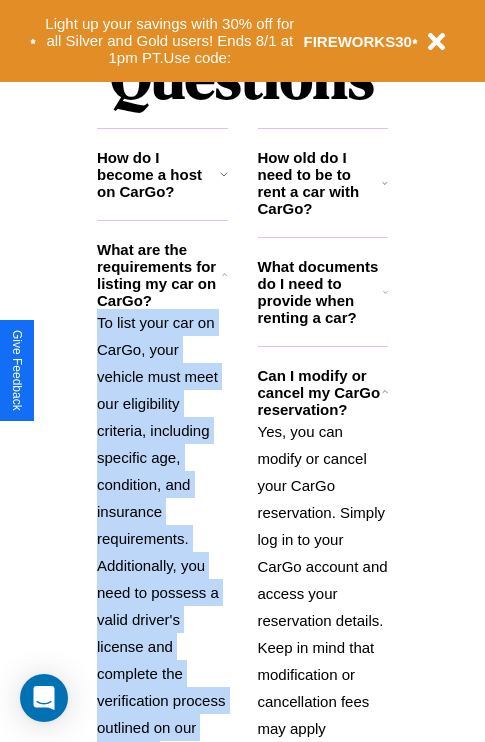 scroll, scrollTop: 2667, scrollLeft: 0, axis: vertical 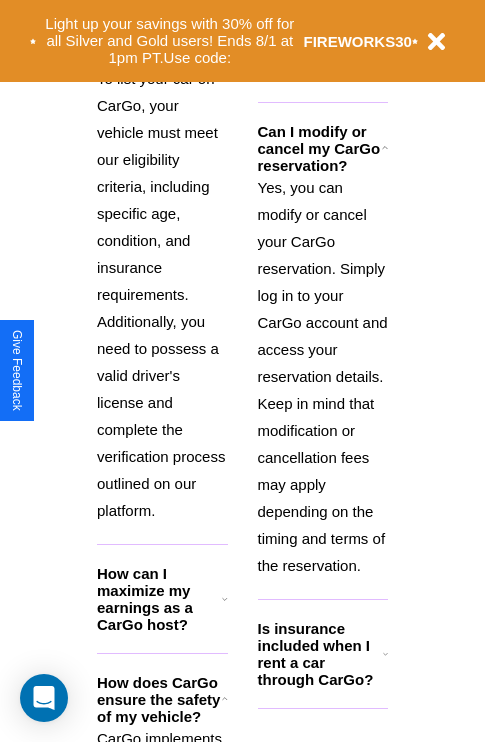 click on "Is insurance included when I rent a car through CarGo?" at bounding box center [320, 654] 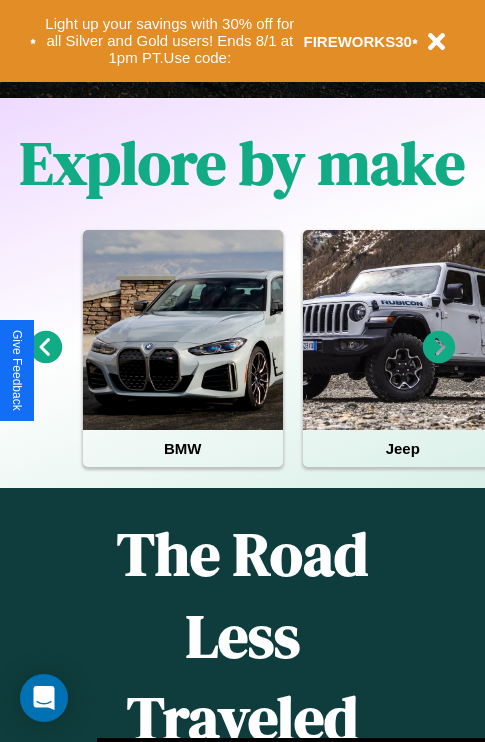 scroll, scrollTop: 308, scrollLeft: 0, axis: vertical 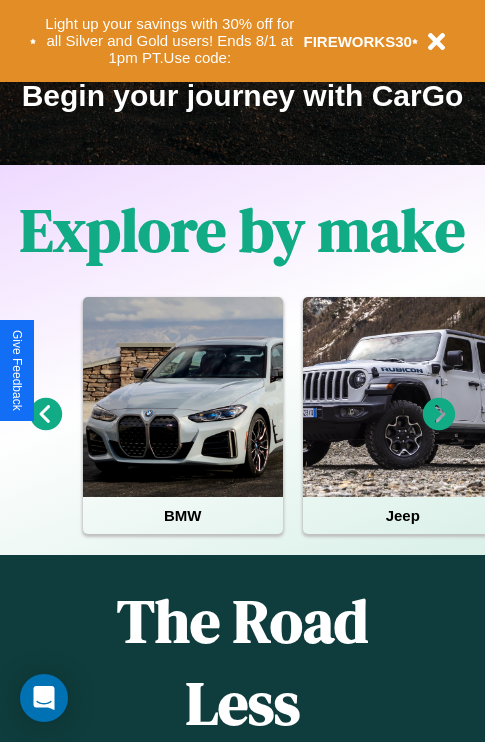 click 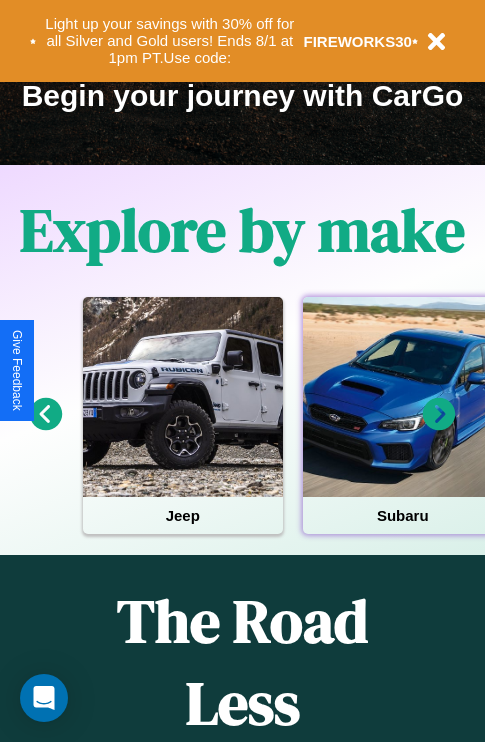 click at bounding box center (403, 397) 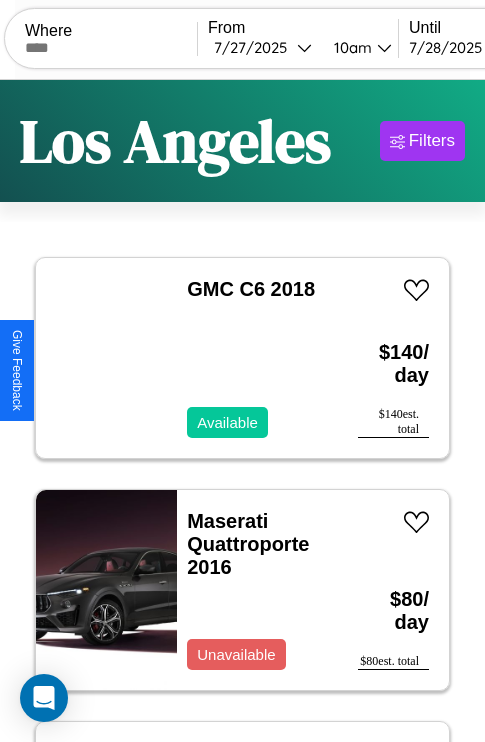 scroll, scrollTop: 89, scrollLeft: 0, axis: vertical 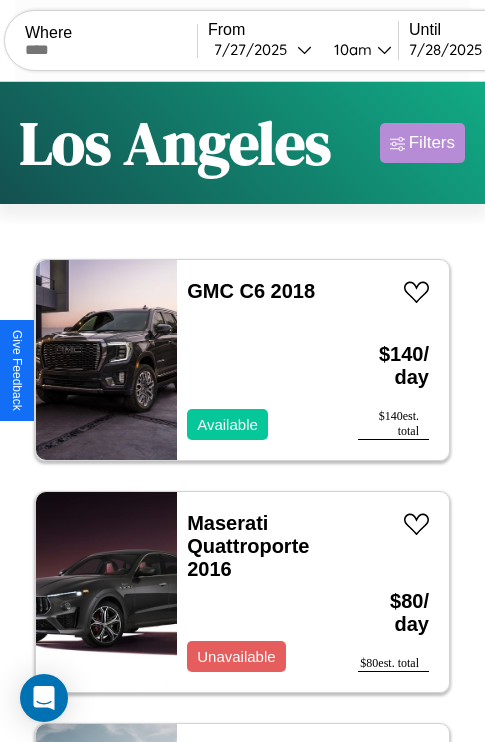 click on "Filters" at bounding box center [432, 143] 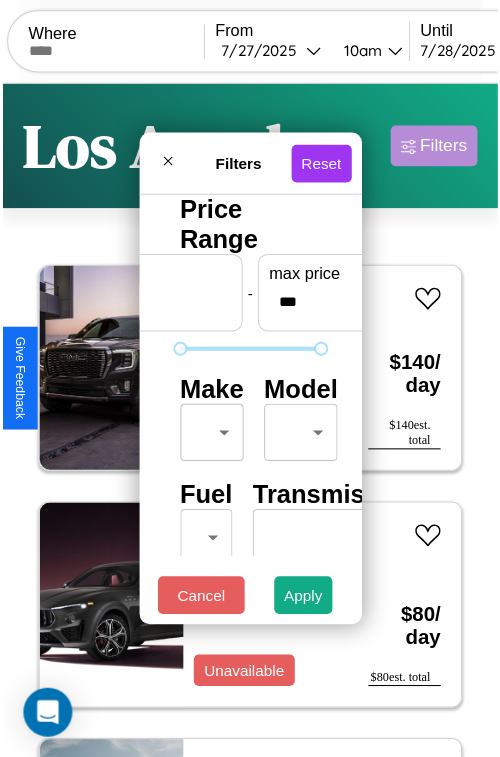scroll, scrollTop: 59, scrollLeft: 0, axis: vertical 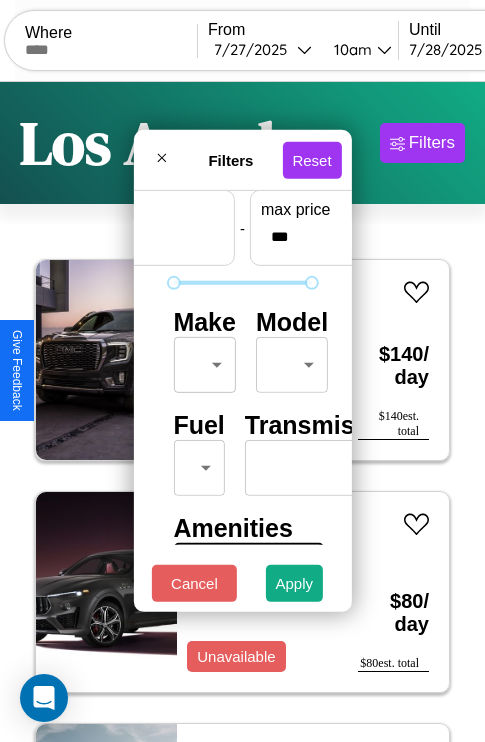 click on "CarGo Where From 7 / 27 / 2025 10am Until 7 / 28 / 2025 10am Become a Host Login Sign Up Los Angeles Filters 15  cars in this area These cars can be picked up in this city. GMC   C6   2018 Available $ 140  / day $ 140  est. total Maserati   Quattroporte   2016 Unavailable $ 80  / day $ 80  est. total Ford   C800   2023 Unavailable $ 170  / day $ 170  est. total Ferrari   812 Competizione   2020 Available $ 40  / day $ 40  est. total Acura   MDX   2018 Unavailable $ 110  / day $ 110  est. total Kia   Sorento   2014 Unavailable $ 190  / day $ 190  est. total Dodge   RAM 50   2021 Available $ 70  / day $ 70  est. total Mercedes   CLS-Class   2017 Available $ 190  / day $ 190  est. total Subaru   GL   2016 Available $ 190  / day $ 190  est. total Aston Martin   DB9   2018 Available $ 200  / day $ 200  est. total Infiniti   QX56   2021 Available $ 170  / day $ 170  est. total Lexus   CT   2014 Available $ 60  / day $ 60  est. total Toyota   Camry Solara   2021 Available $ 200  / day $ 200  est. total Kia   Soul" at bounding box center (242, 412) 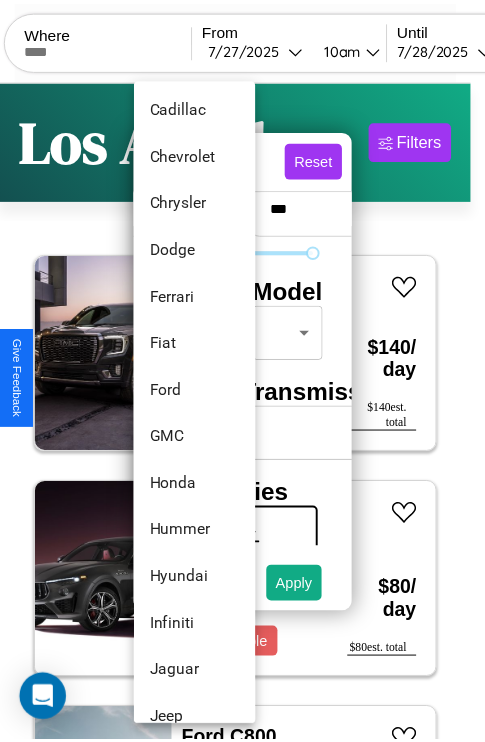 scroll, scrollTop: 710, scrollLeft: 0, axis: vertical 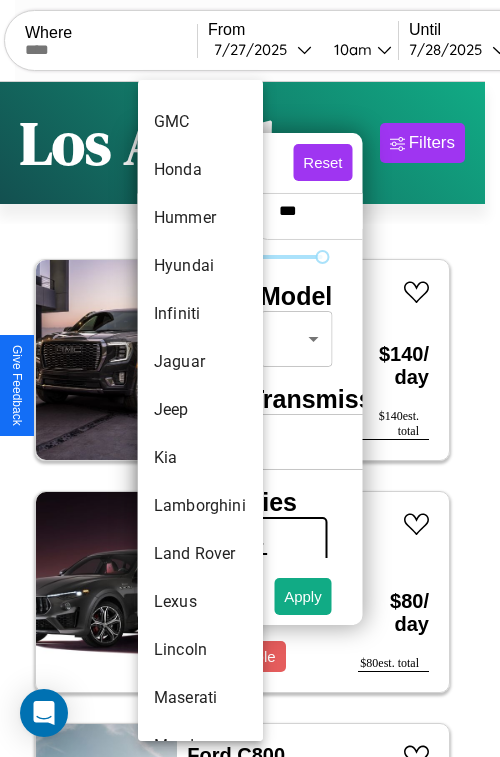 click on "Jeep" at bounding box center (200, 410) 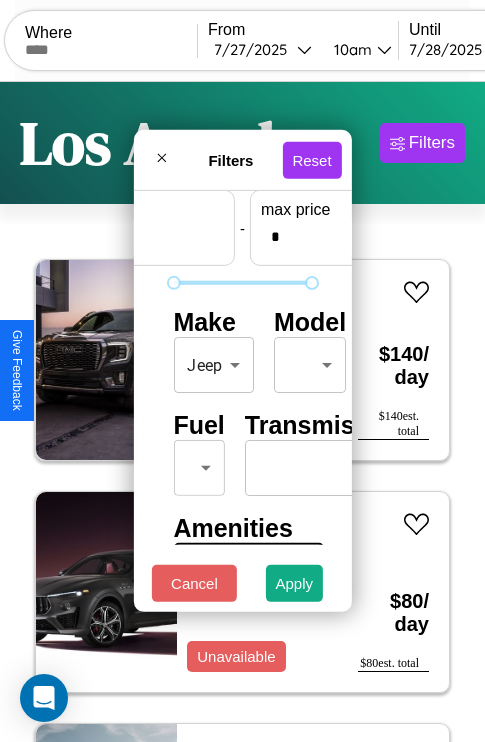 scroll, scrollTop: 59, scrollLeft: 124, axis: both 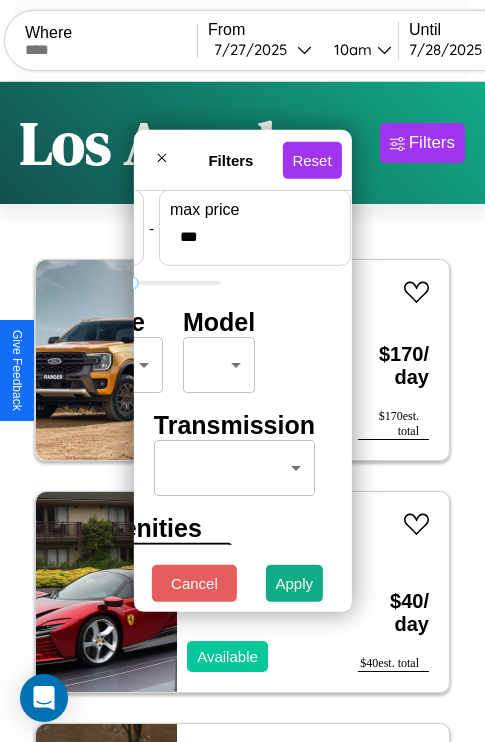 type on "***" 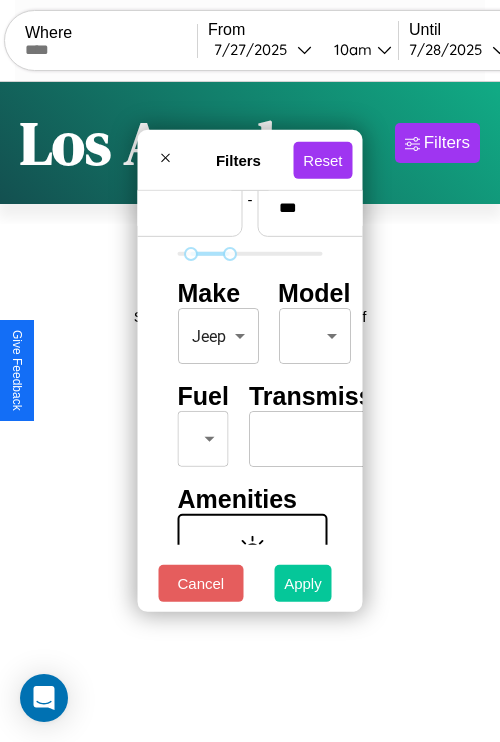 type on "**" 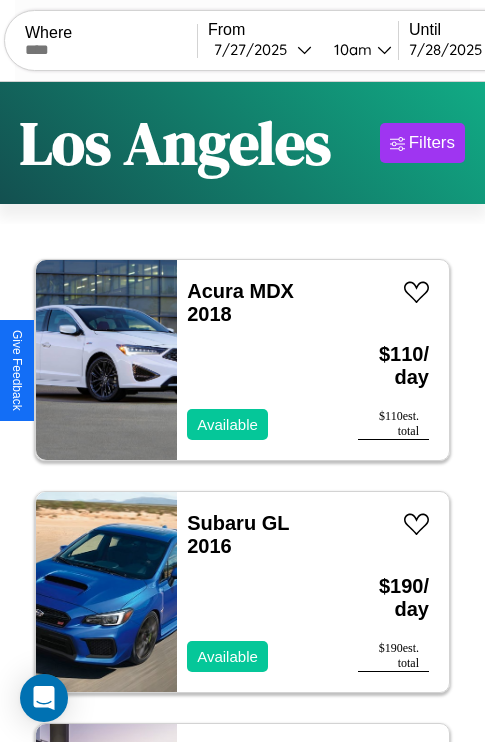 scroll, scrollTop: 95, scrollLeft: 0, axis: vertical 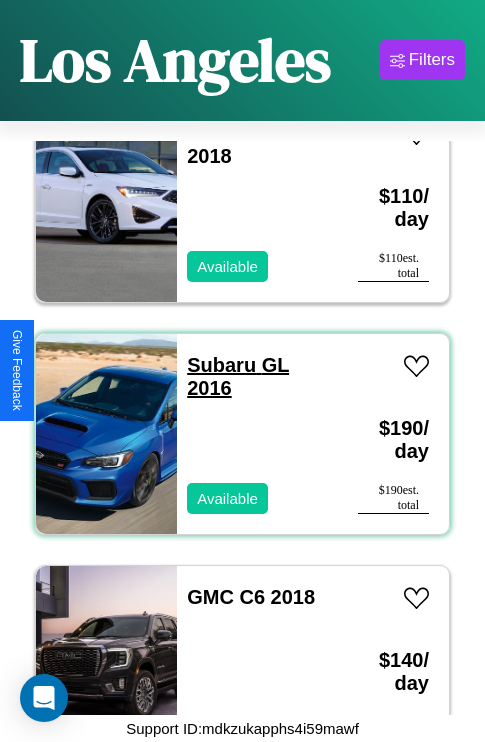 click on "Subaru   GL   2016" at bounding box center [238, 376] 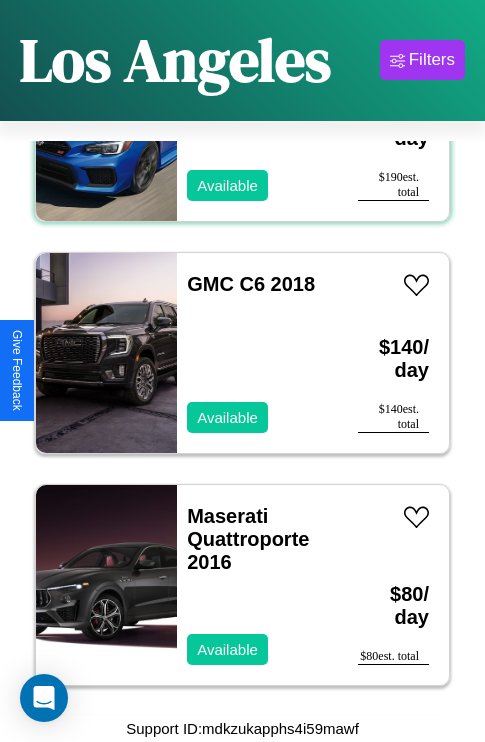 scroll, scrollTop: 539, scrollLeft: 0, axis: vertical 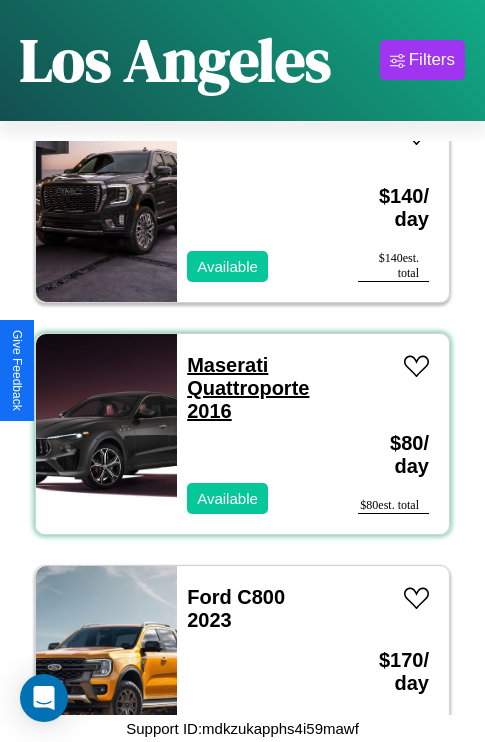 click on "Maserati   Quattroporte   2016" at bounding box center [248, 388] 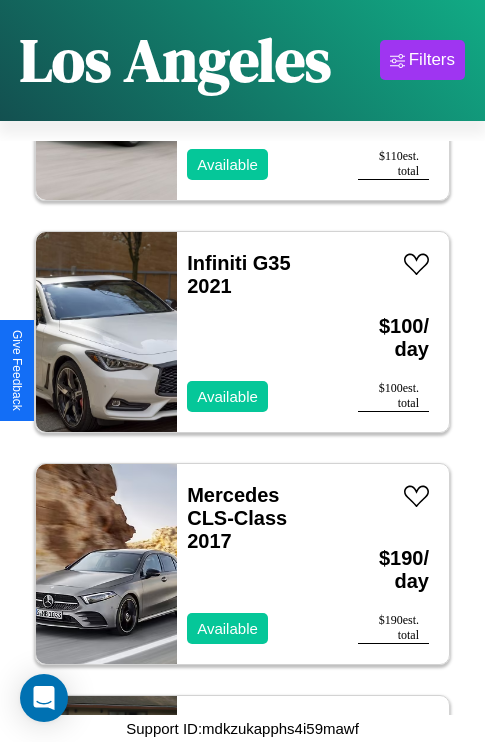 scroll, scrollTop: 2859, scrollLeft: 0, axis: vertical 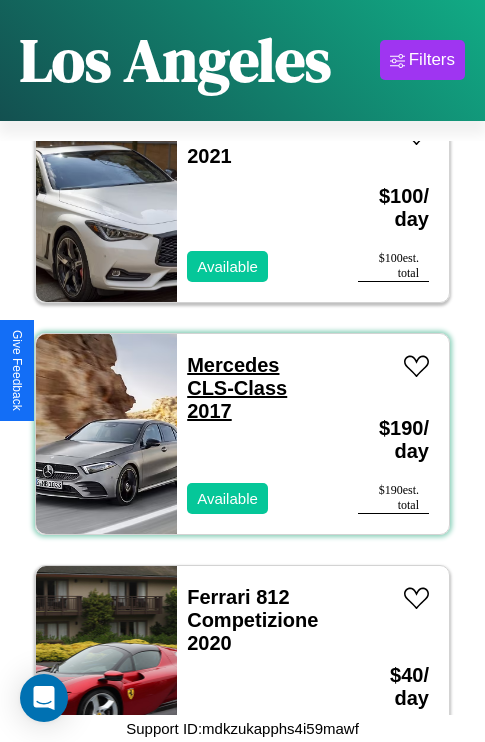 click on "Mercedes   CLS-Class   2017" at bounding box center [237, 388] 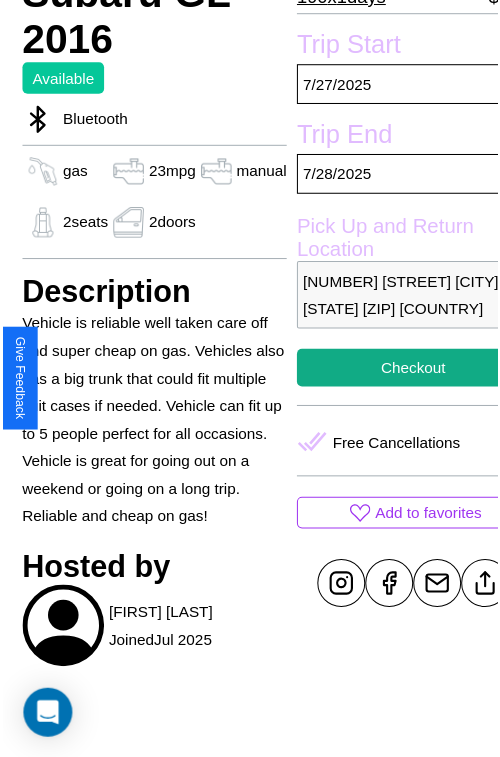 scroll, scrollTop: 623, scrollLeft: 68, axis: both 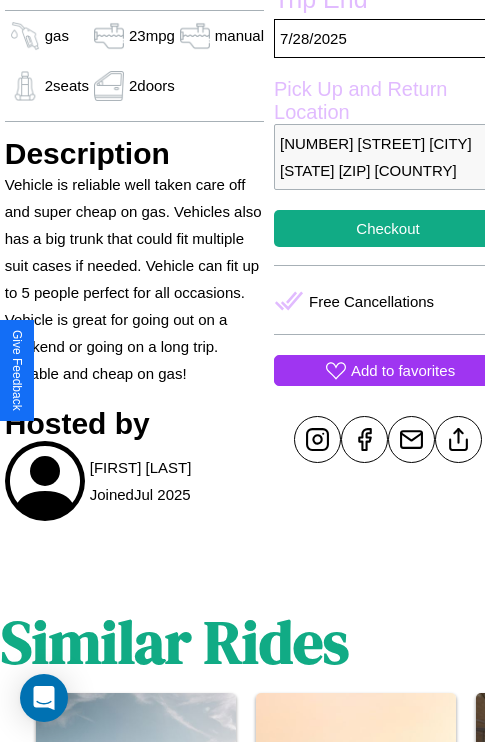 click on "Add to favorites" at bounding box center [403, 370] 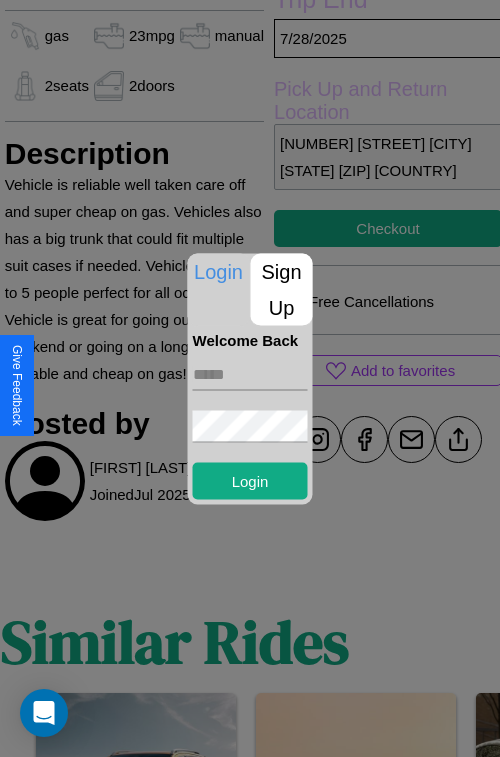 click at bounding box center [250, 374] 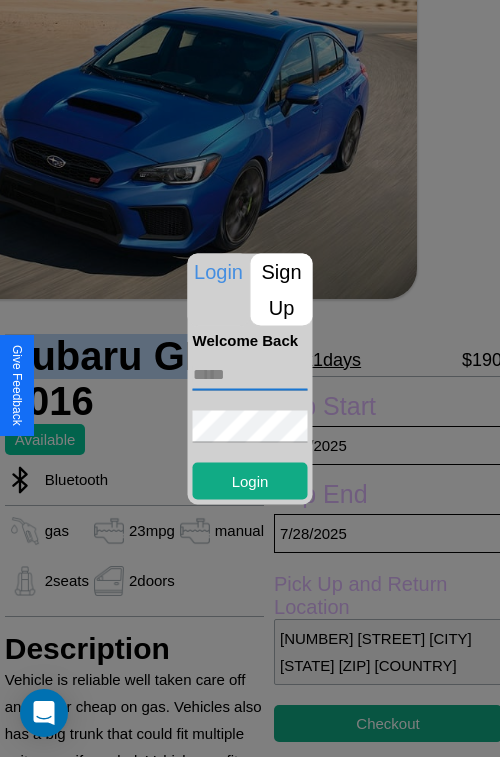 scroll, scrollTop: 195, scrollLeft: 68, axis: both 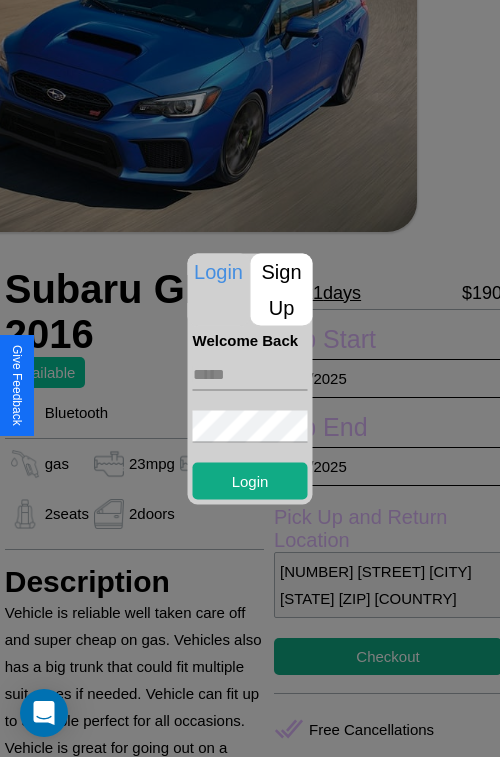 click at bounding box center [250, 378] 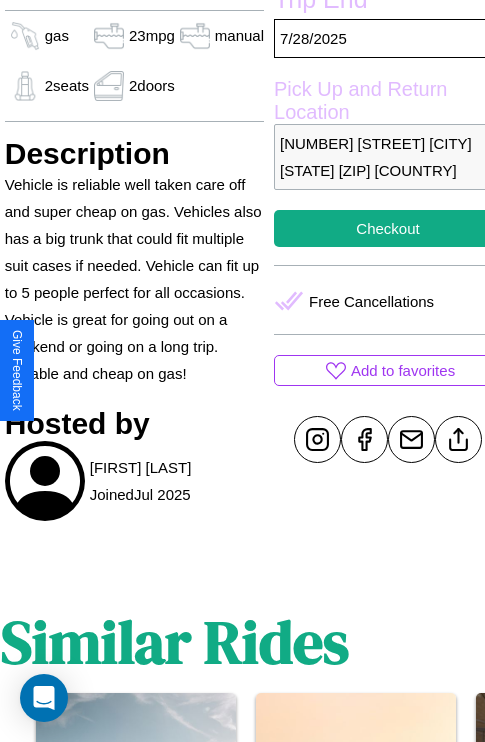 scroll, scrollTop: 0, scrollLeft: 68, axis: horizontal 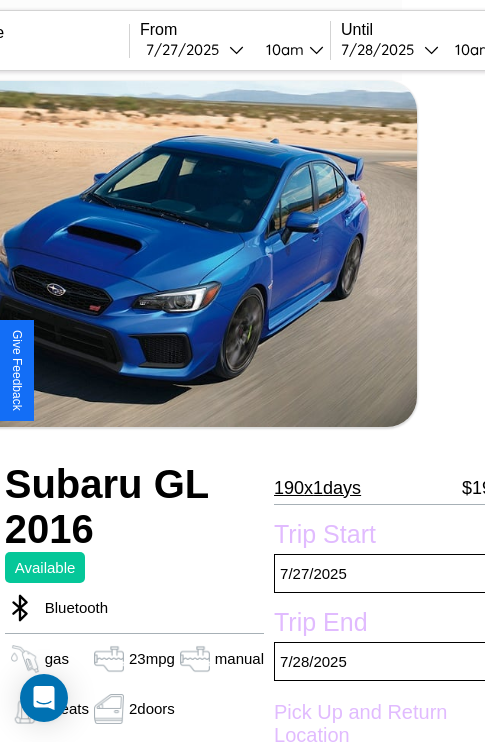 click on "7 / 27 / 2025" at bounding box center [187, 49] 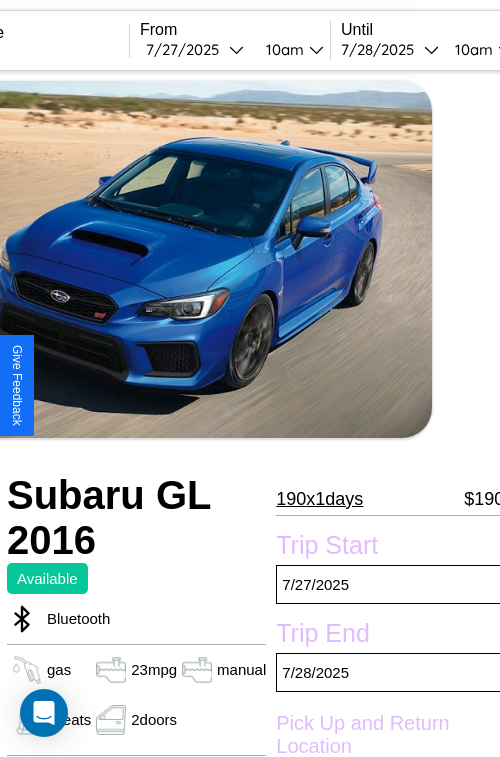 select on "*" 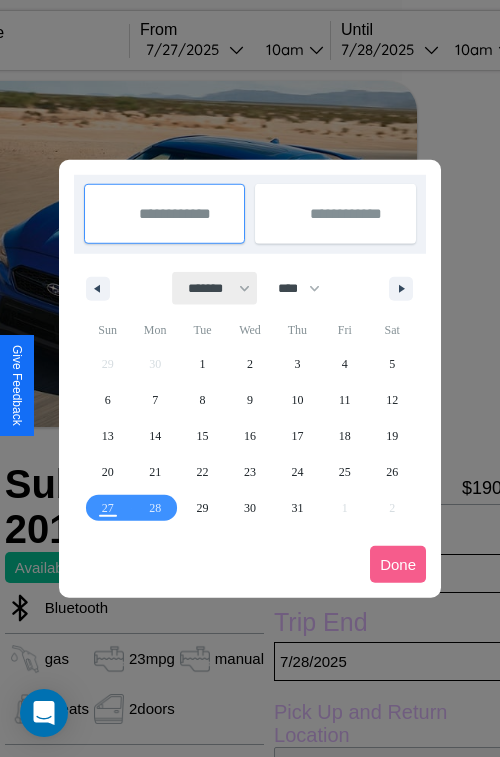 click on "******* ******** ***** ***** *** **** **** ****** ********* ******* ******** ********" at bounding box center [215, 288] 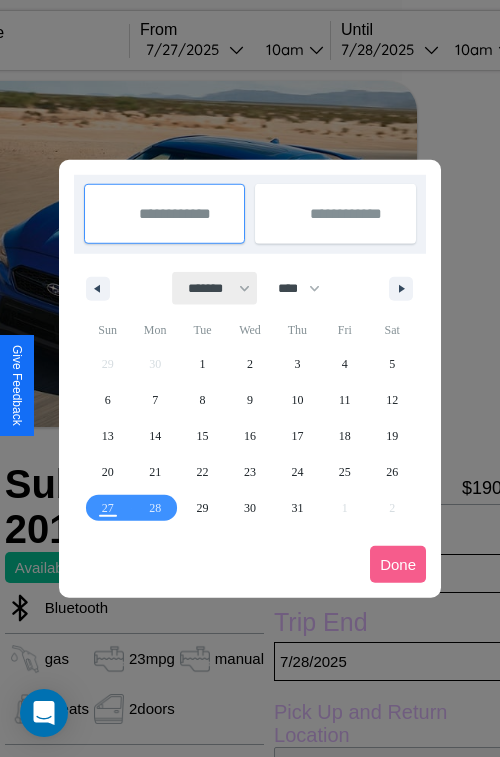 select on "**" 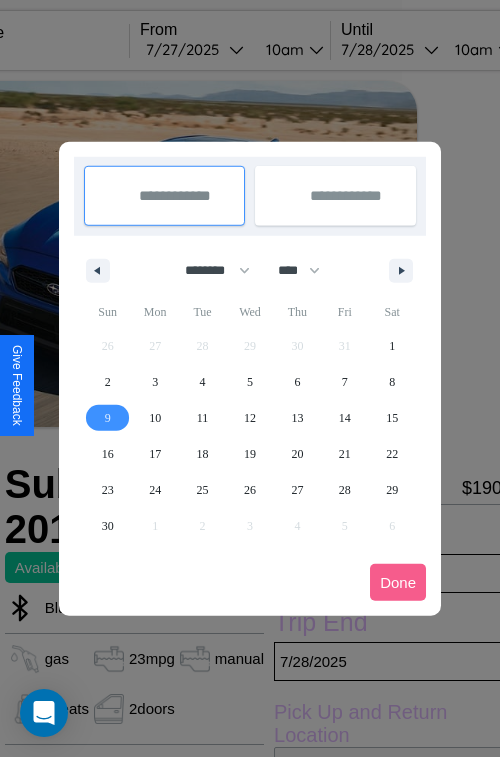click on "9" at bounding box center (108, 418) 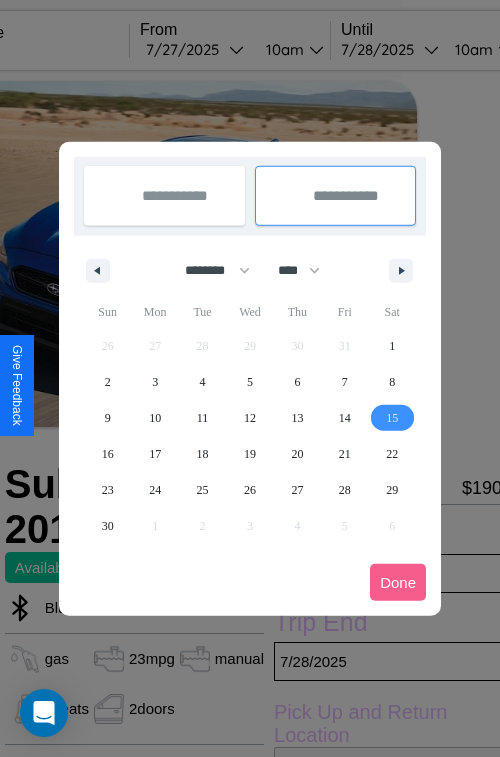 click on "15" at bounding box center [392, 418] 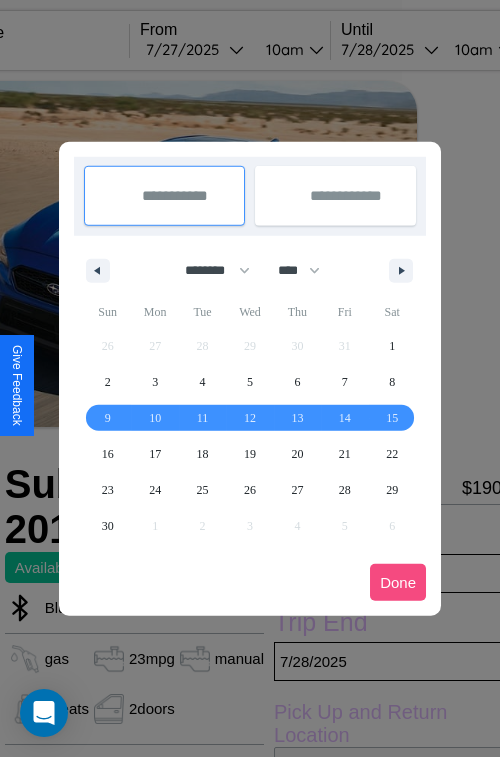click on "Done" at bounding box center [398, 582] 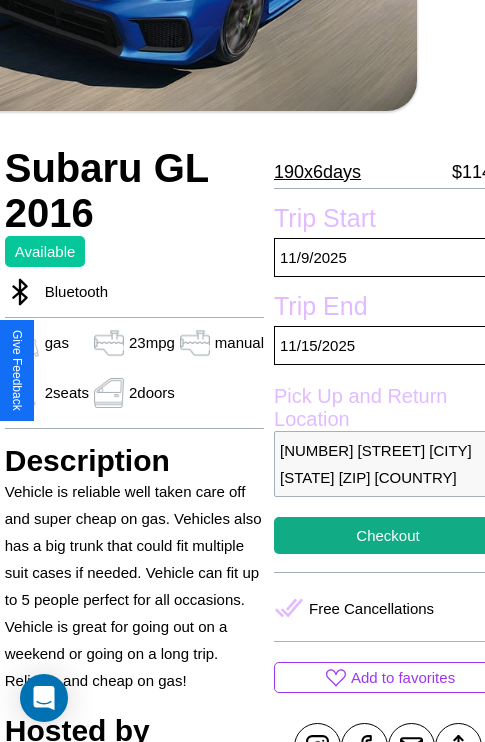 scroll, scrollTop: 481, scrollLeft: 68, axis: both 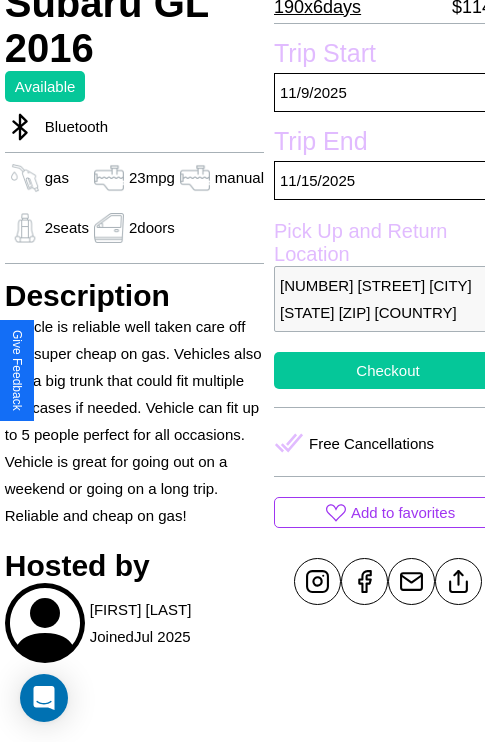 click on "Checkout" at bounding box center (388, 370) 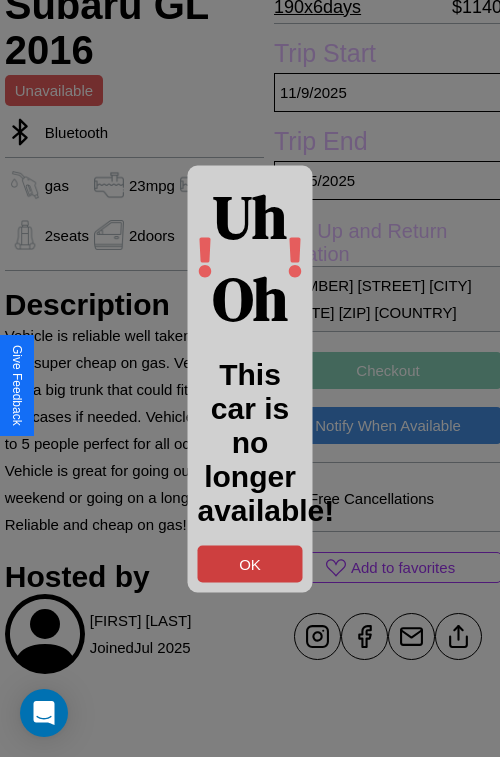 click on "OK" at bounding box center (250, 563) 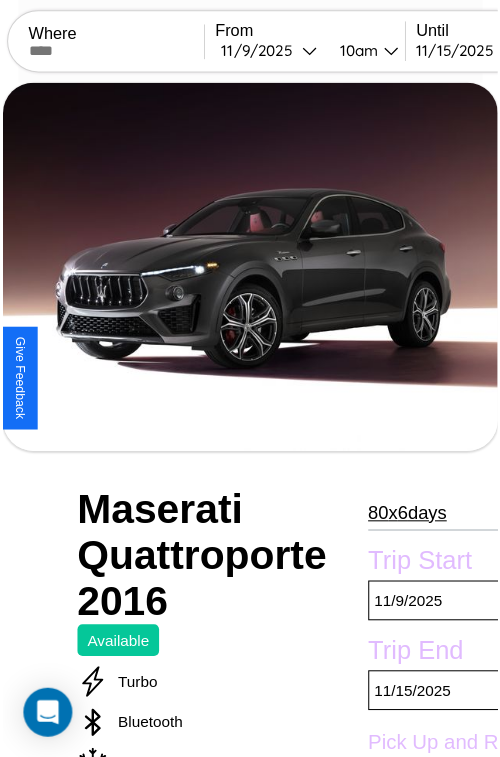 scroll, scrollTop: 218, scrollLeft: 84, axis: both 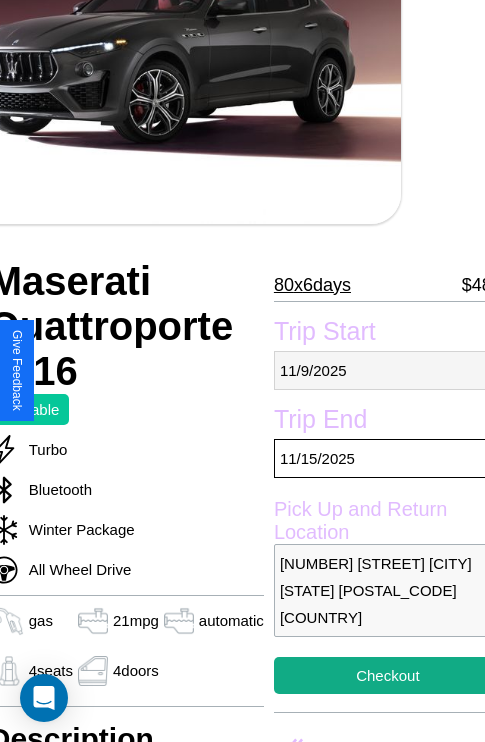 click on "11 / 9 / 2025" at bounding box center [388, 370] 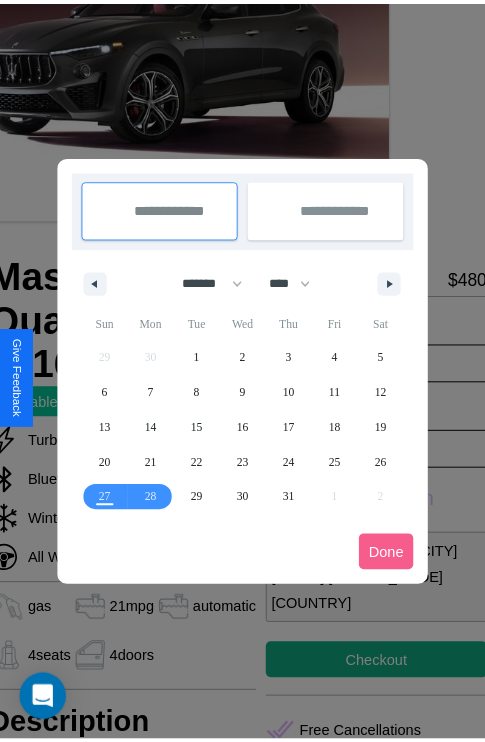 scroll, scrollTop: 0, scrollLeft: 84, axis: horizontal 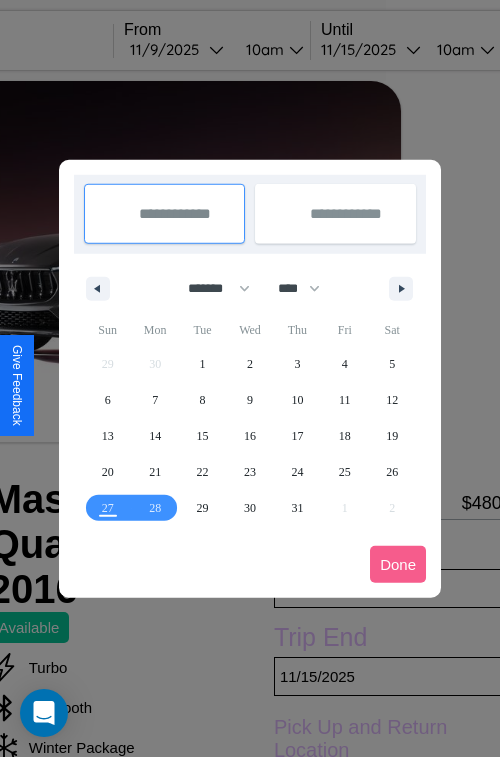 click at bounding box center (250, 378) 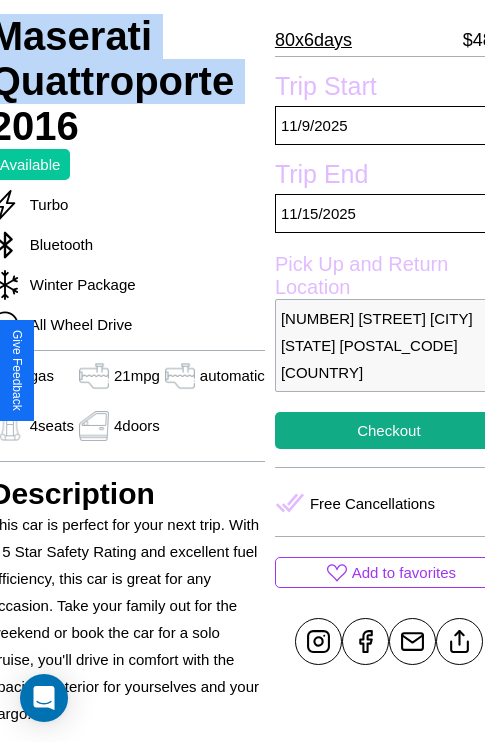 scroll, scrollTop: 496, scrollLeft: 84, axis: both 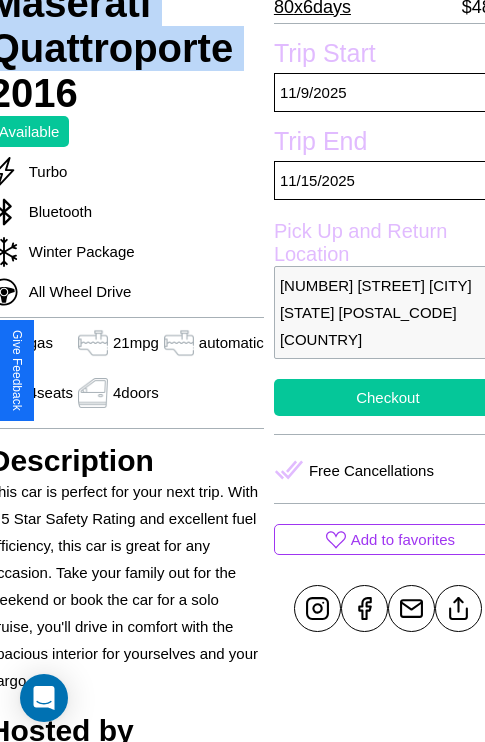click on "Checkout" at bounding box center (388, 397) 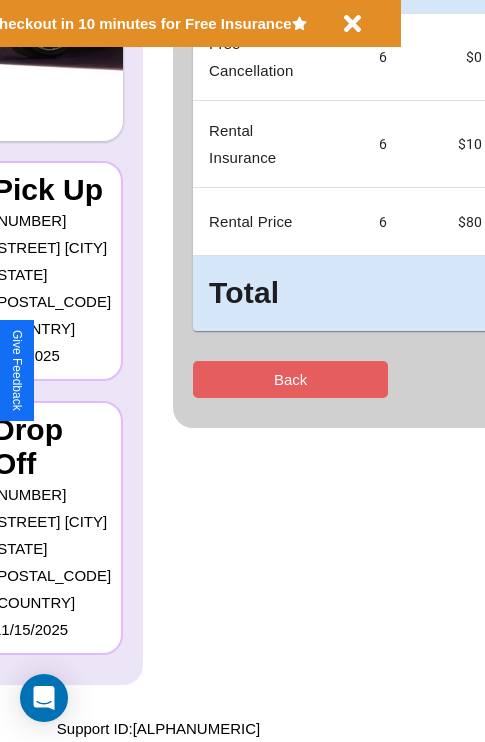 scroll, scrollTop: 0, scrollLeft: 0, axis: both 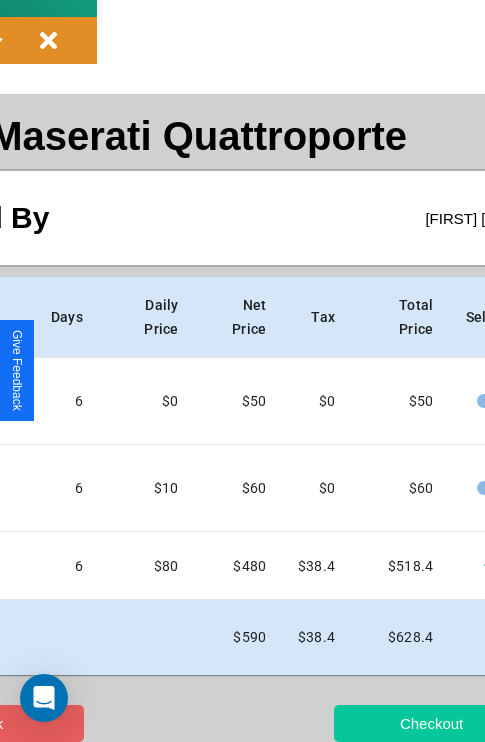click on "Checkout" at bounding box center (431, 723) 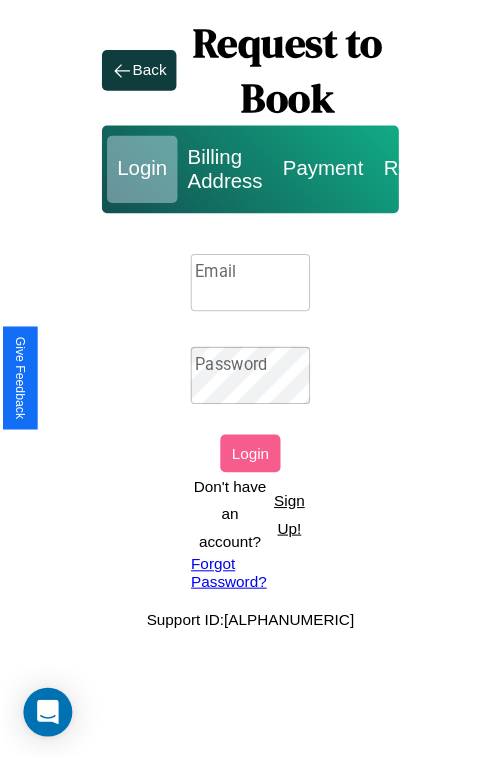 scroll, scrollTop: 0, scrollLeft: 0, axis: both 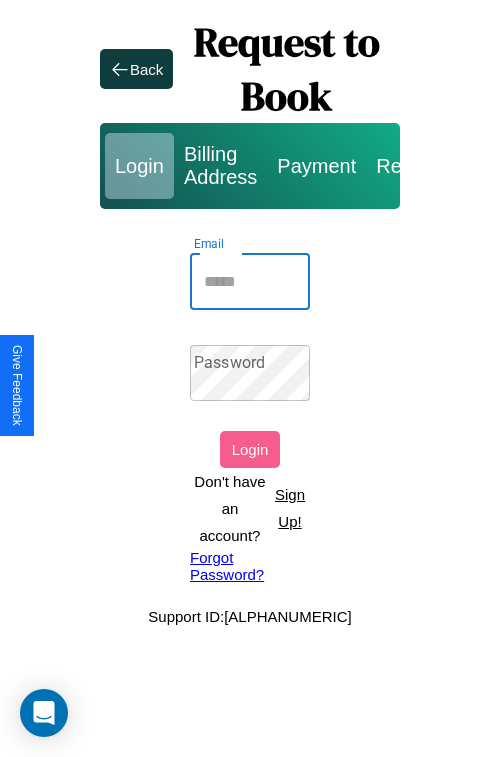 click on "Email" at bounding box center (250, 282) 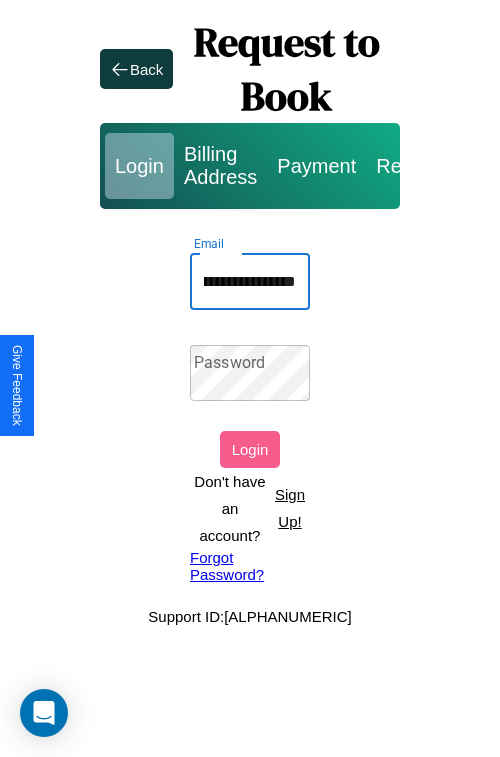 scroll, scrollTop: 0, scrollLeft: 114, axis: horizontal 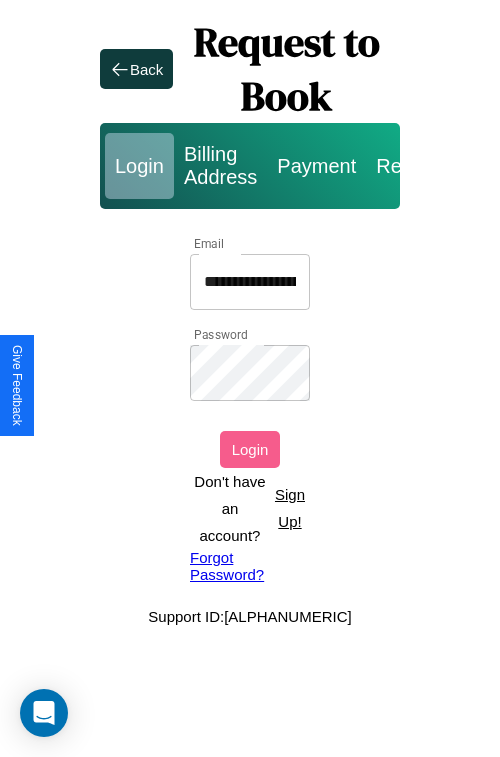 click on "Login" at bounding box center (250, 449) 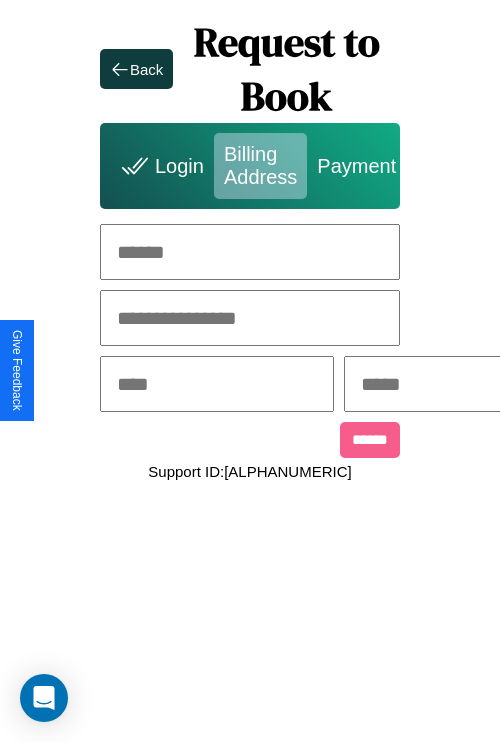 click at bounding box center [250, 252] 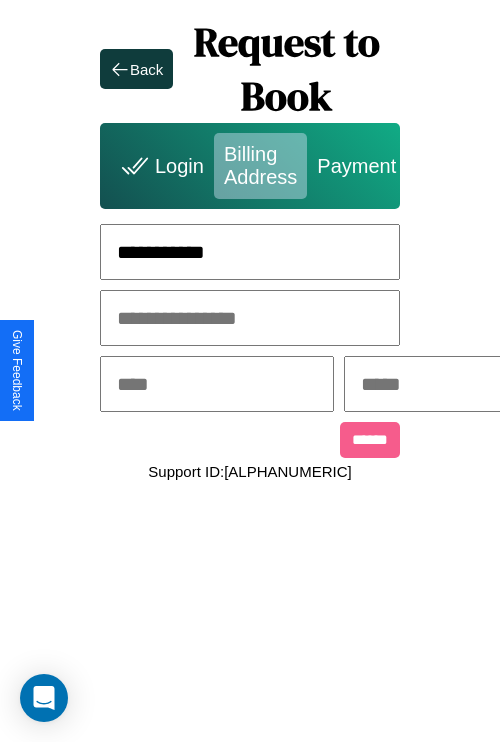 type on "**********" 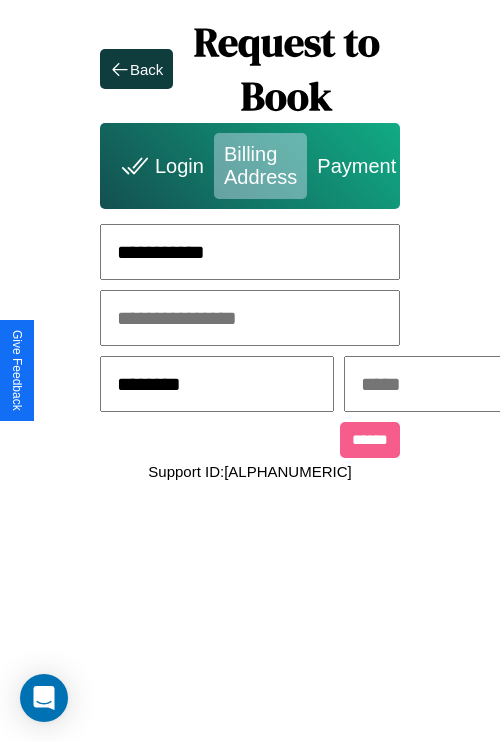 type on "********" 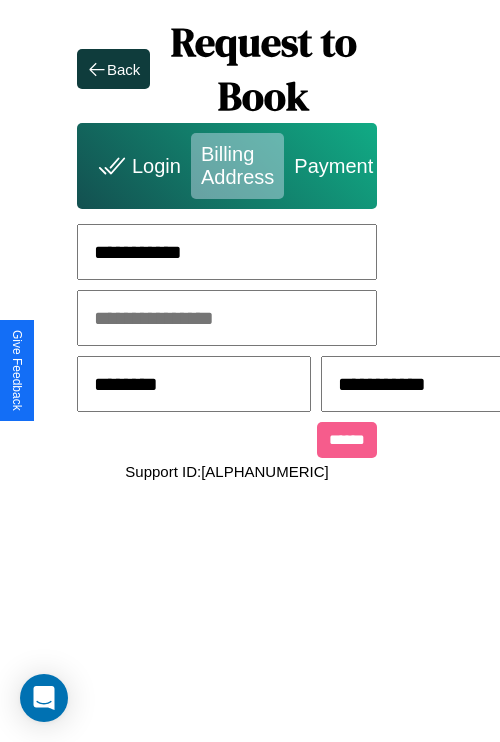 scroll, scrollTop: 0, scrollLeft: 517, axis: horizontal 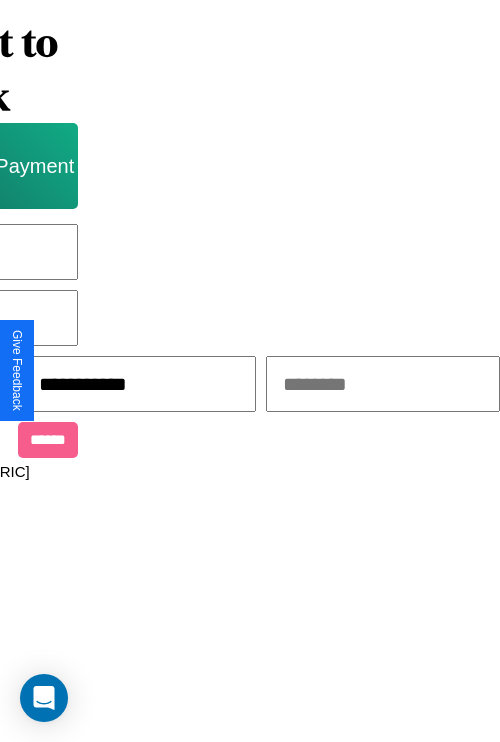 type on "**********" 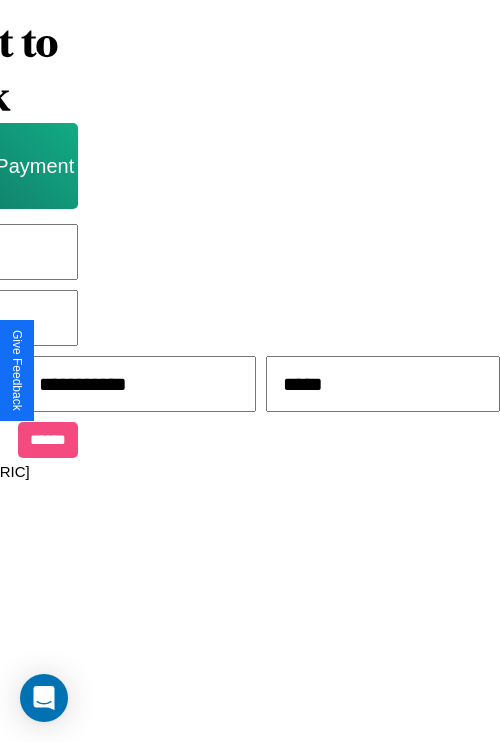 type on "*****" 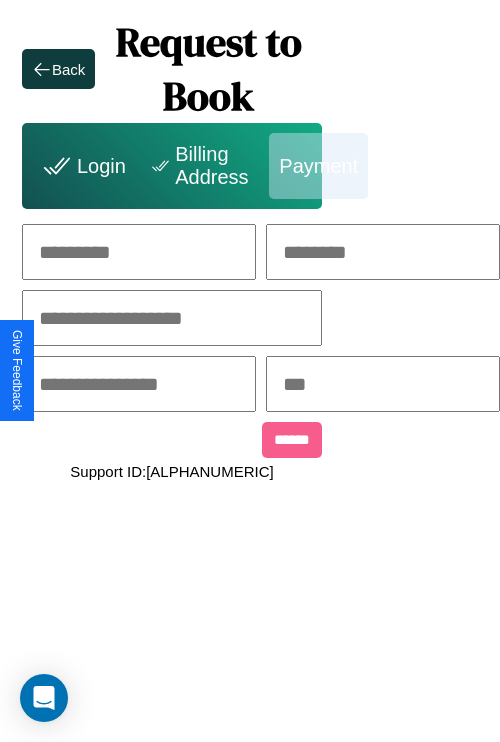 click at bounding box center [139, 252] 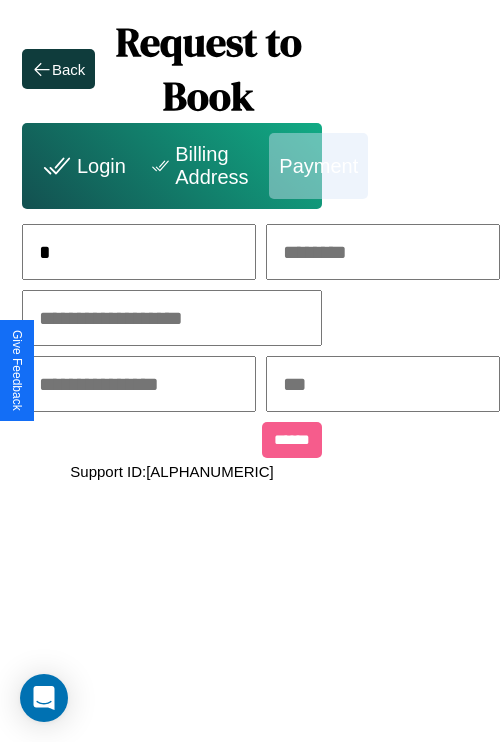 scroll, scrollTop: 0, scrollLeft: 130, axis: horizontal 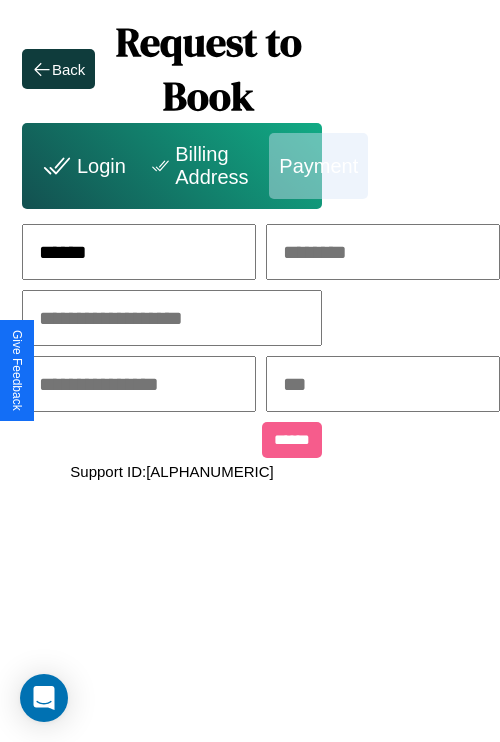 type on "******" 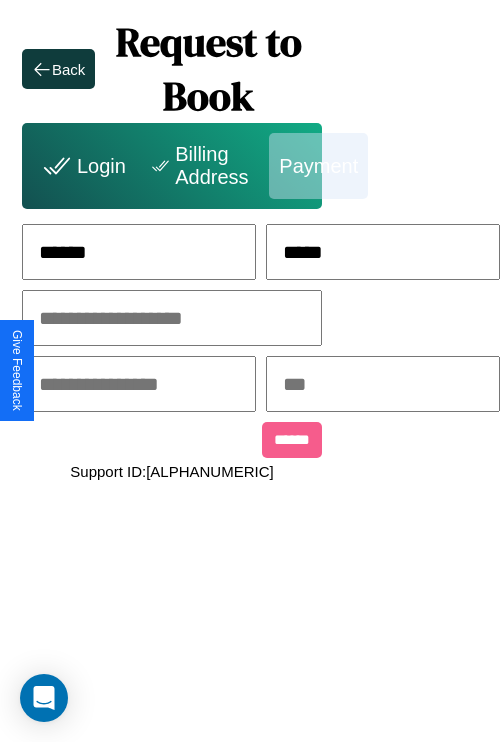 type on "*****" 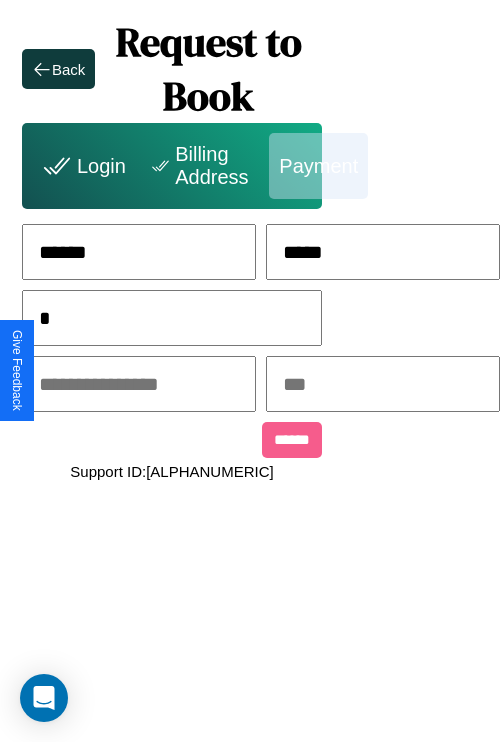 scroll, scrollTop: 0, scrollLeft: 128, axis: horizontal 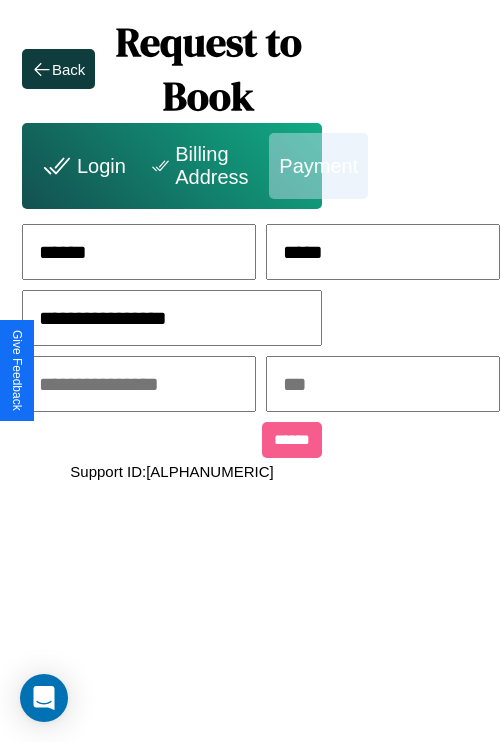 type on "**********" 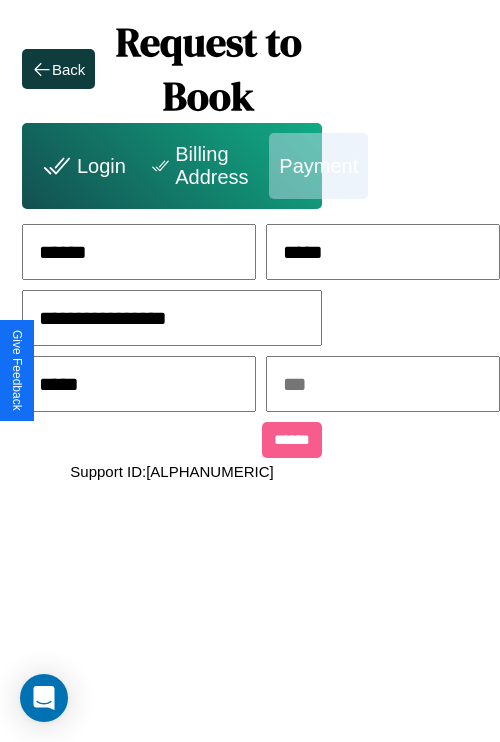 type on "*****" 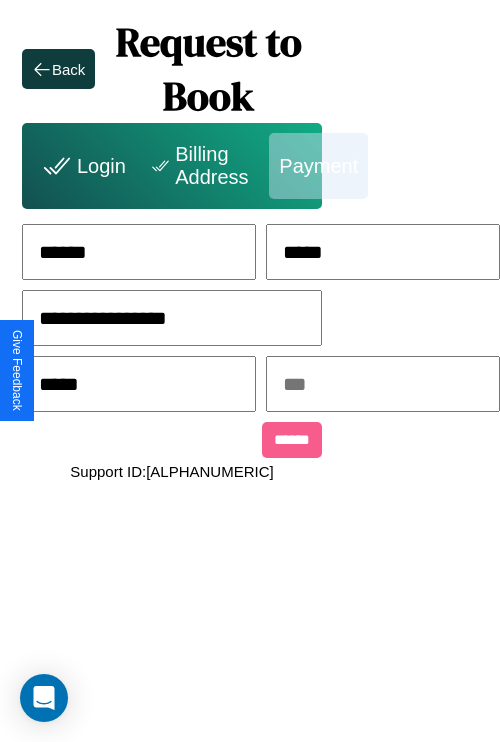 click at bounding box center (383, 384) 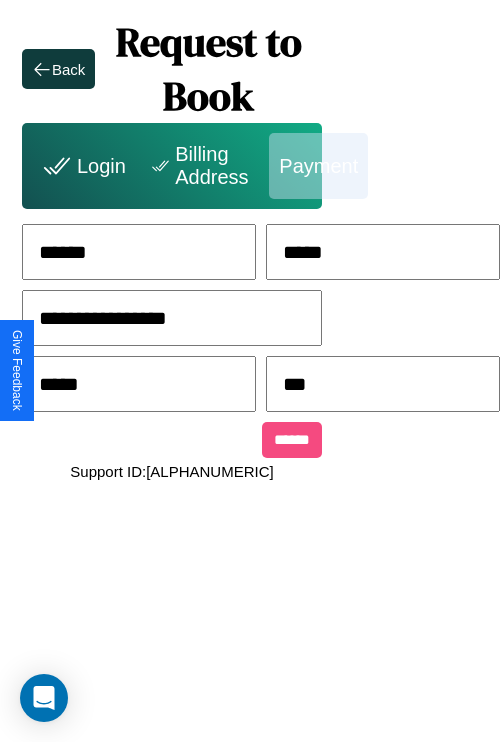 type on "***" 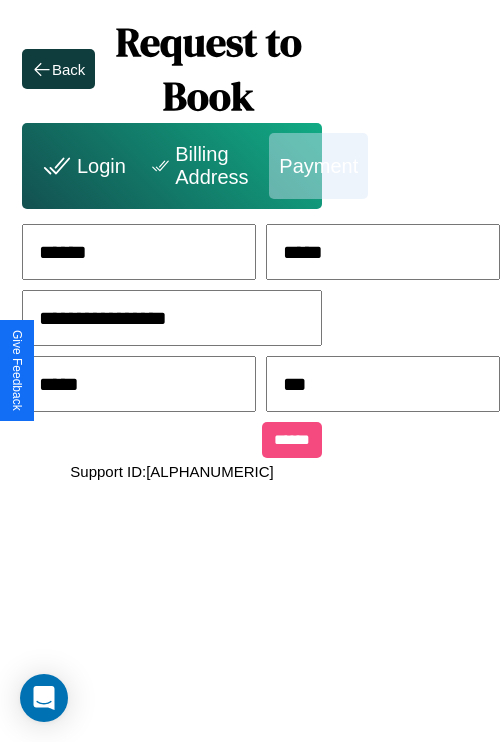 click on "******" at bounding box center [292, 440] 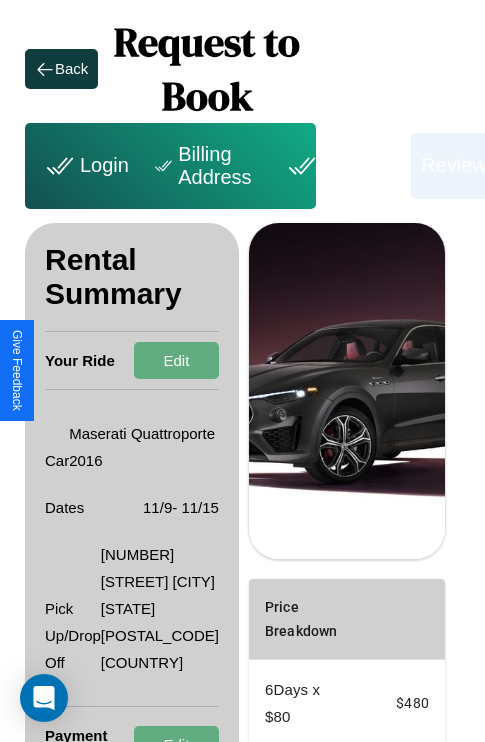 scroll, scrollTop: 349, scrollLeft: 72, axis: both 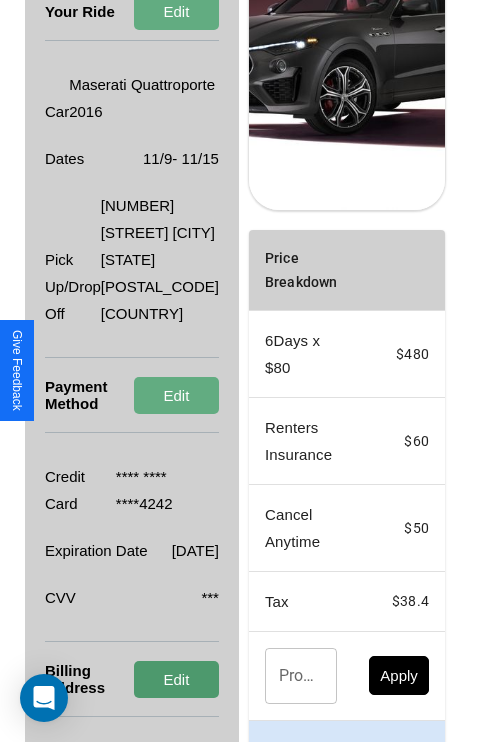 click on "Edit" at bounding box center (176, 679) 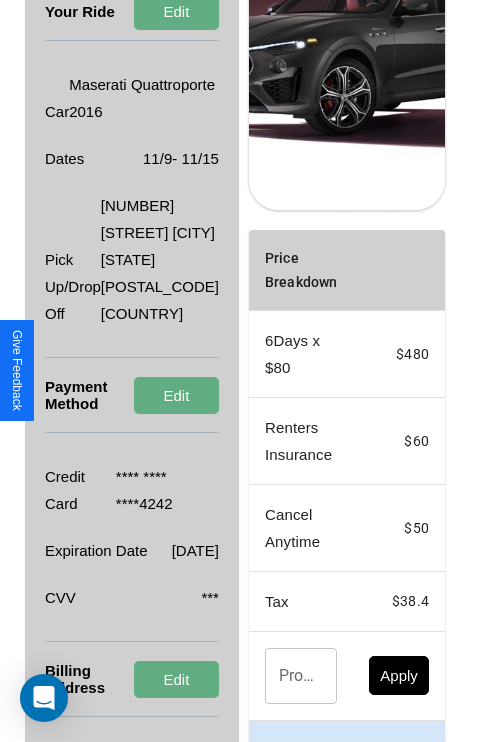 click on "Promo Code" at bounding box center (290, 676) 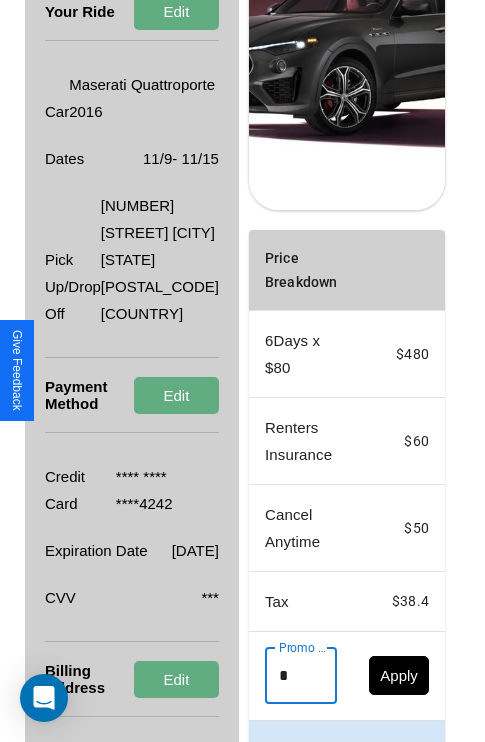 scroll, scrollTop: 364, scrollLeft: 72, axis: both 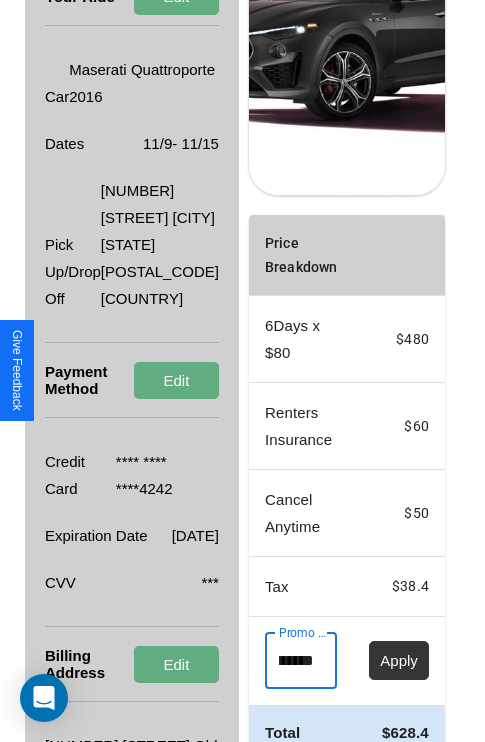 type on "********" 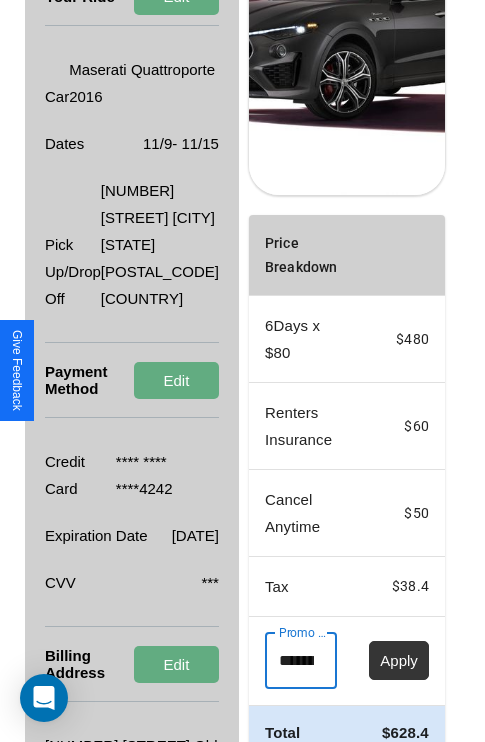 click on "Apply" at bounding box center [399, 660] 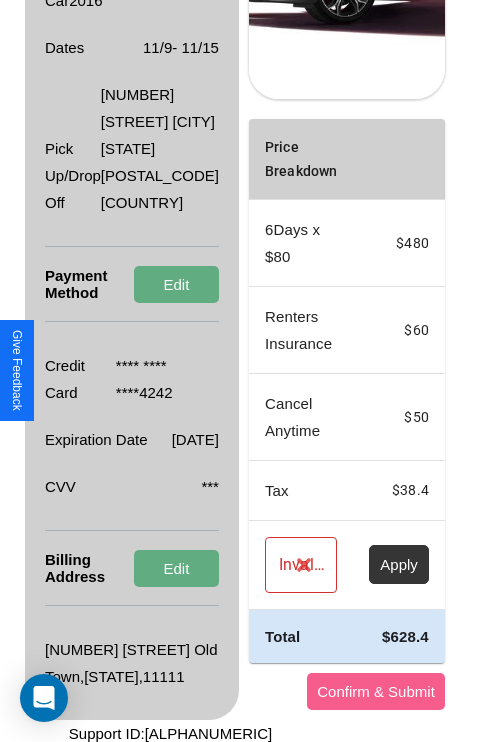 scroll, scrollTop: 536, scrollLeft: 72, axis: both 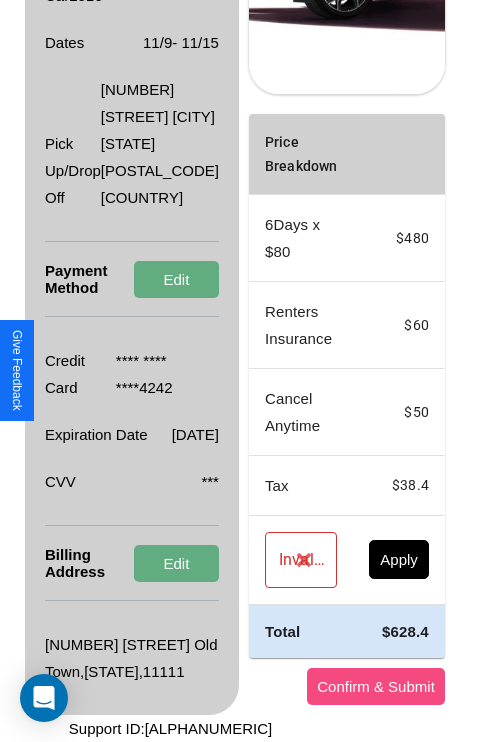 click on "Confirm & Submit" at bounding box center (376, 686) 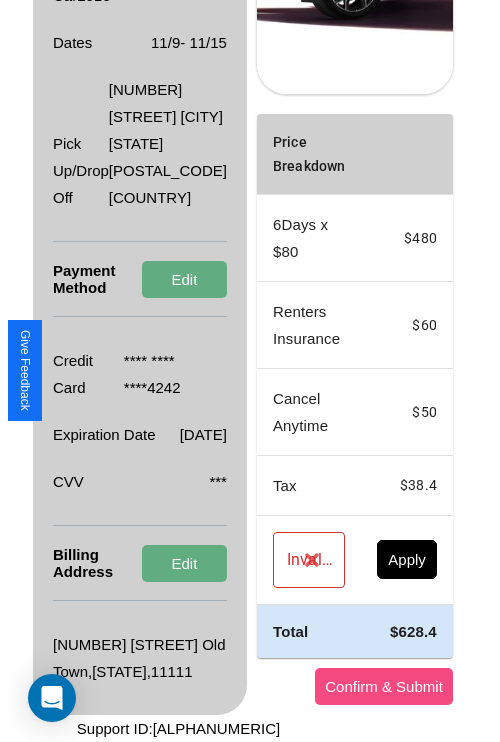 scroll, scrollTop: 0, scrollLeft: 72, axis: horizontal 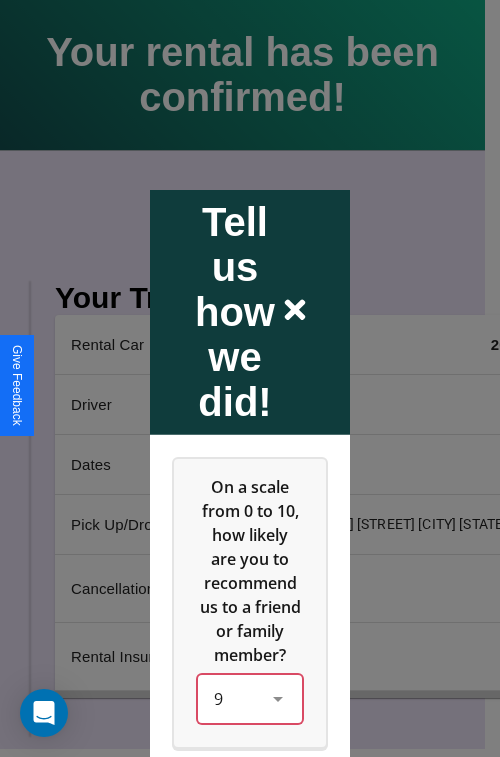 click on "9" at bounding box center (250, 698) 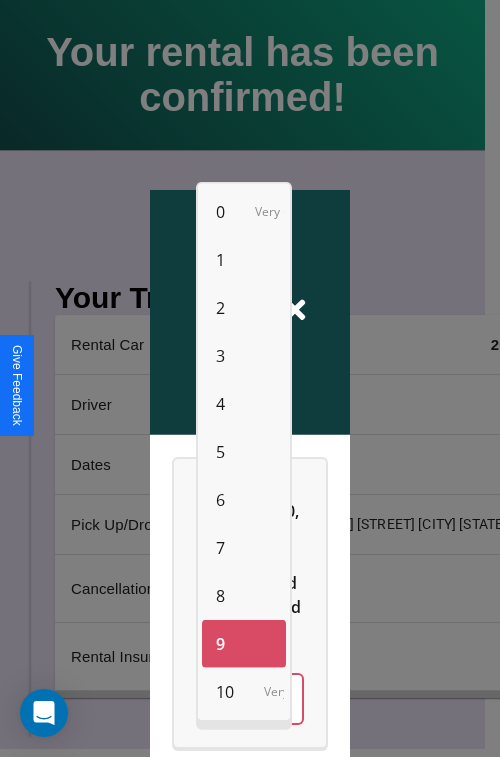 click on "7" at bounding box center [220, 548] 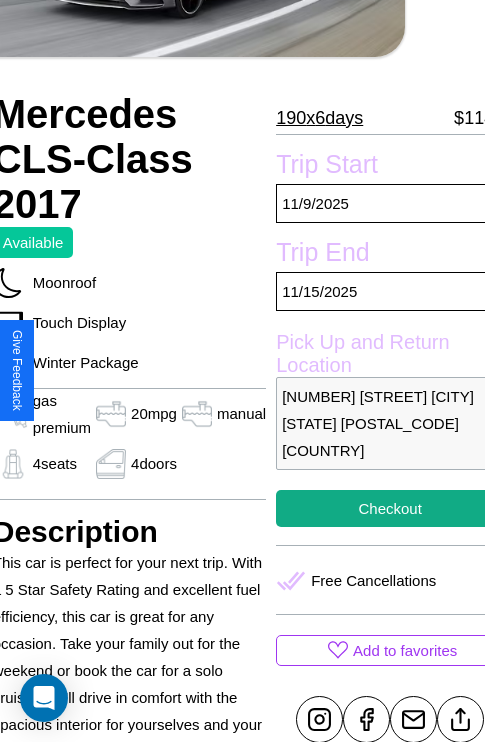 scroll, scrollTop: 336, scrollLeft: 91, axis: both 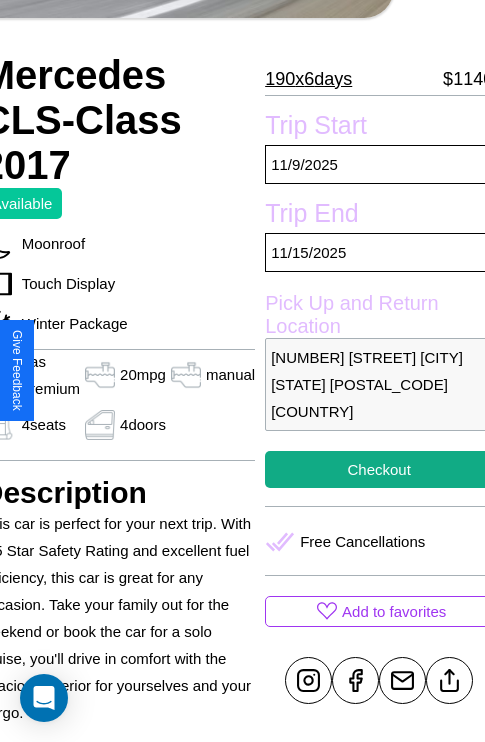 click on "6908 Center Street  Los Angeles California 70455 United States" at bounding box center (379, 384) 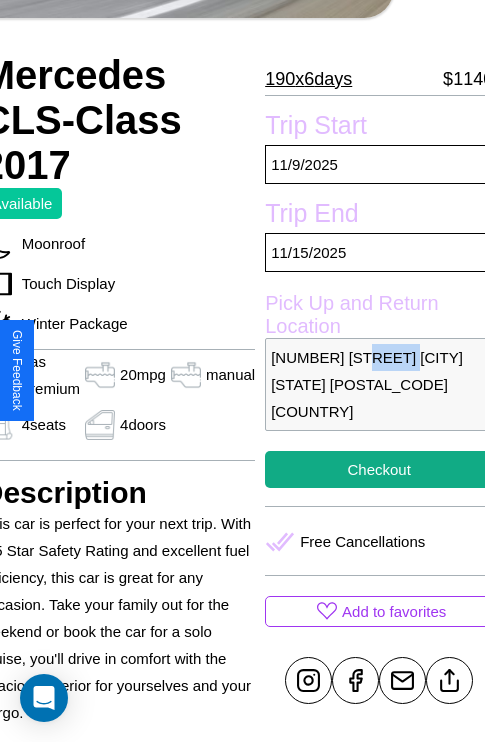 click on "6908 Center Street  Los Angeles California 70455 United States" at bounding box center (379, 384) 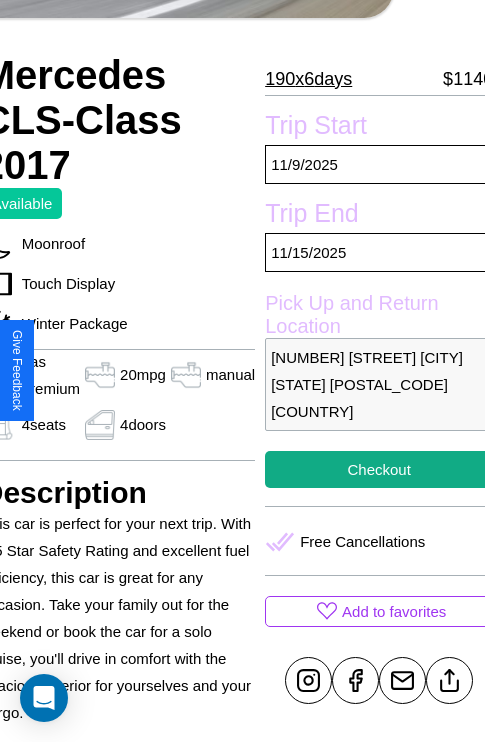 click on "6908 Center Street  Los Angeles California 70455 United States" at bounding box center [379, 384] 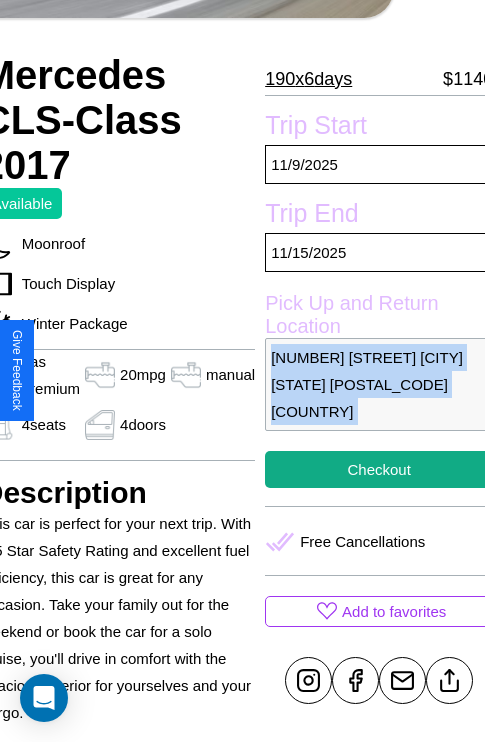click on "6908 Center Street  Los Angeles California 70455 United States" at bounding box center [379, 384] 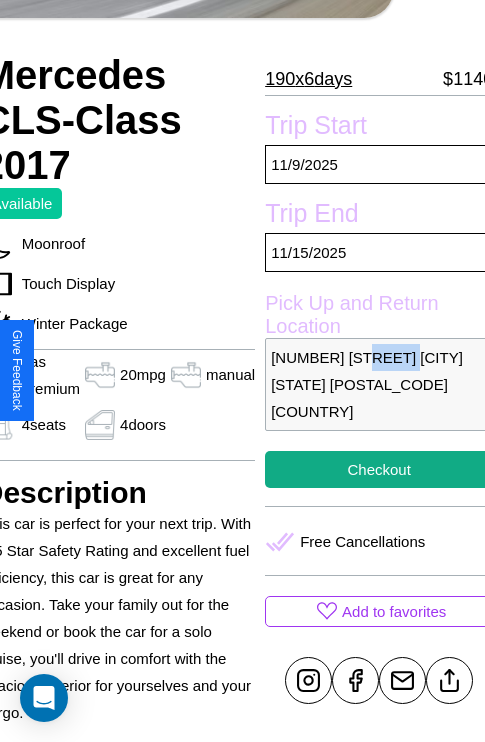 click on "6908 Center Street  Los Angeles California 70455 United States" at bounding box center [379, 384] 